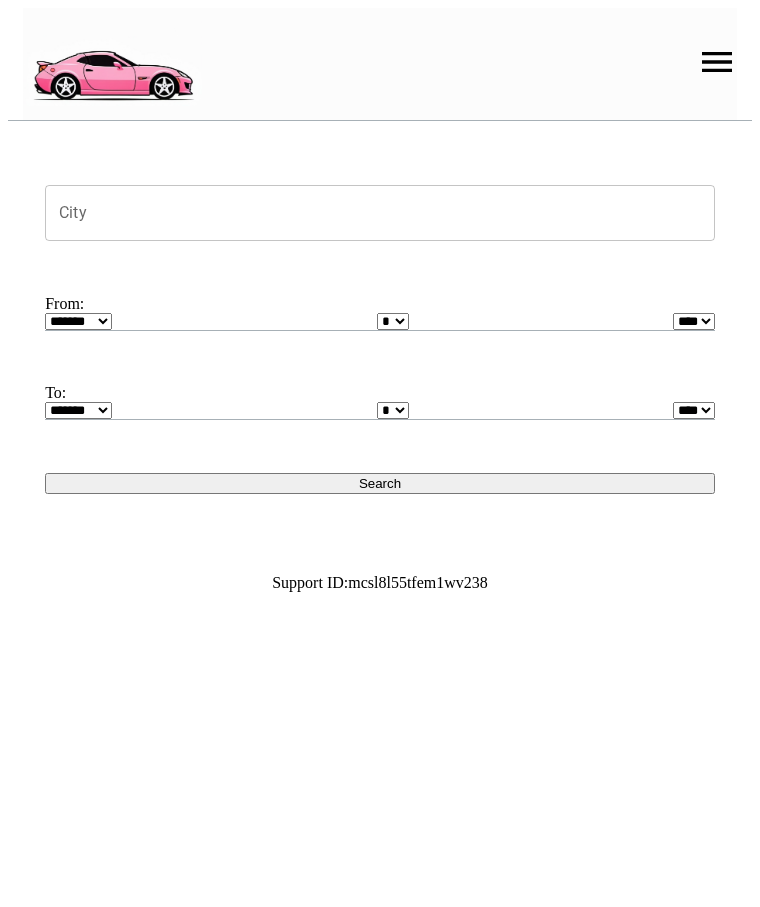 scroll, scrollTop: 0, scrollLeft: 0, axis: both 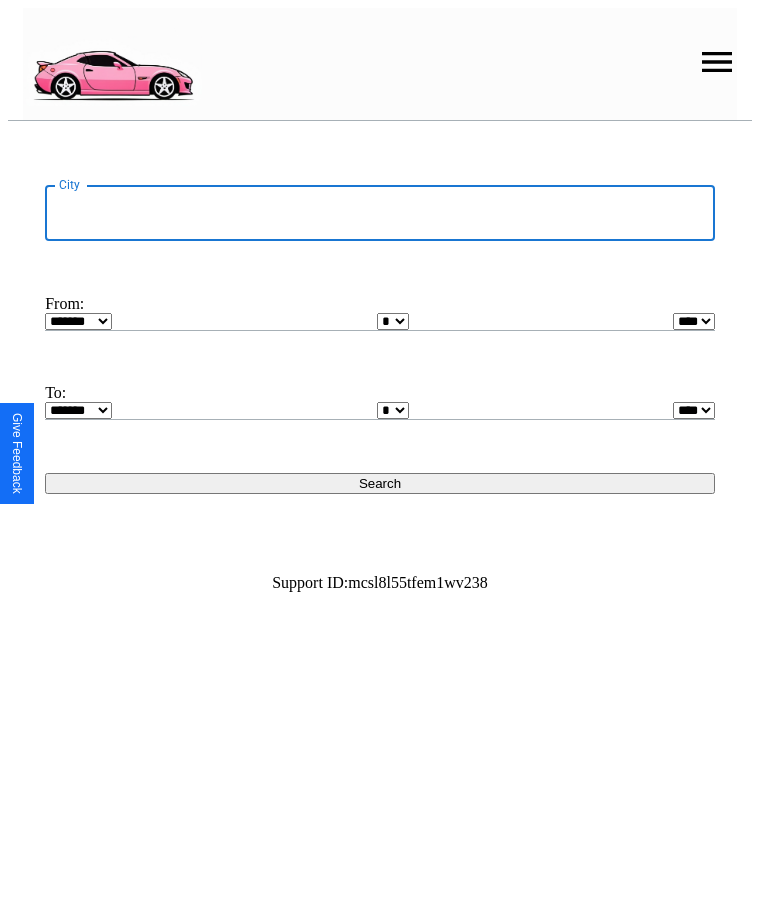 click on "City" at bounding box center (380, 213) 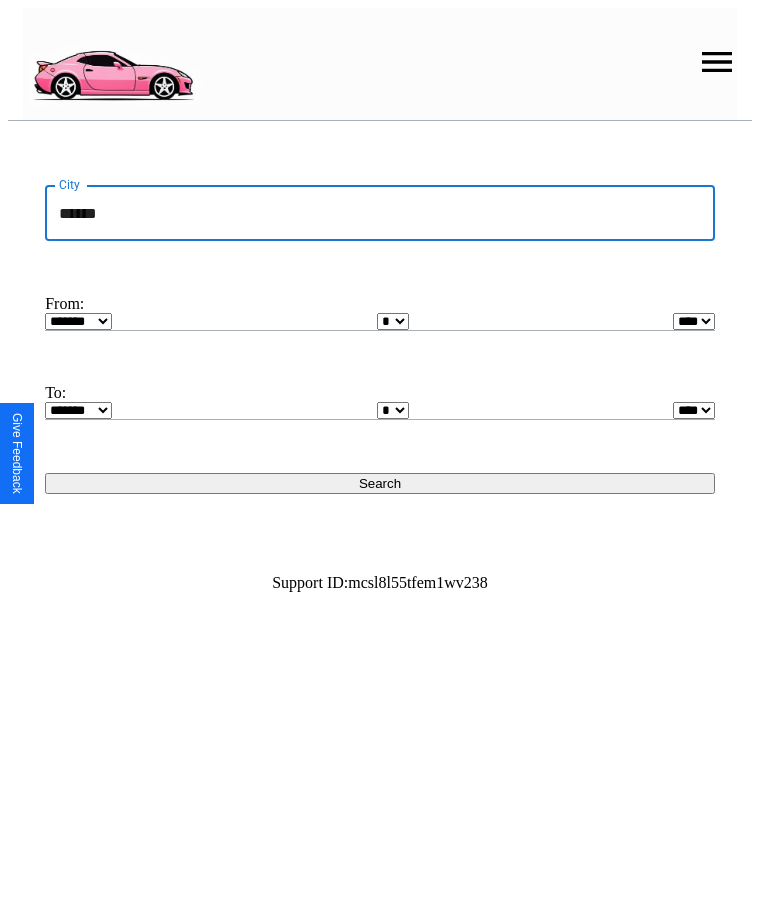 type on "******" 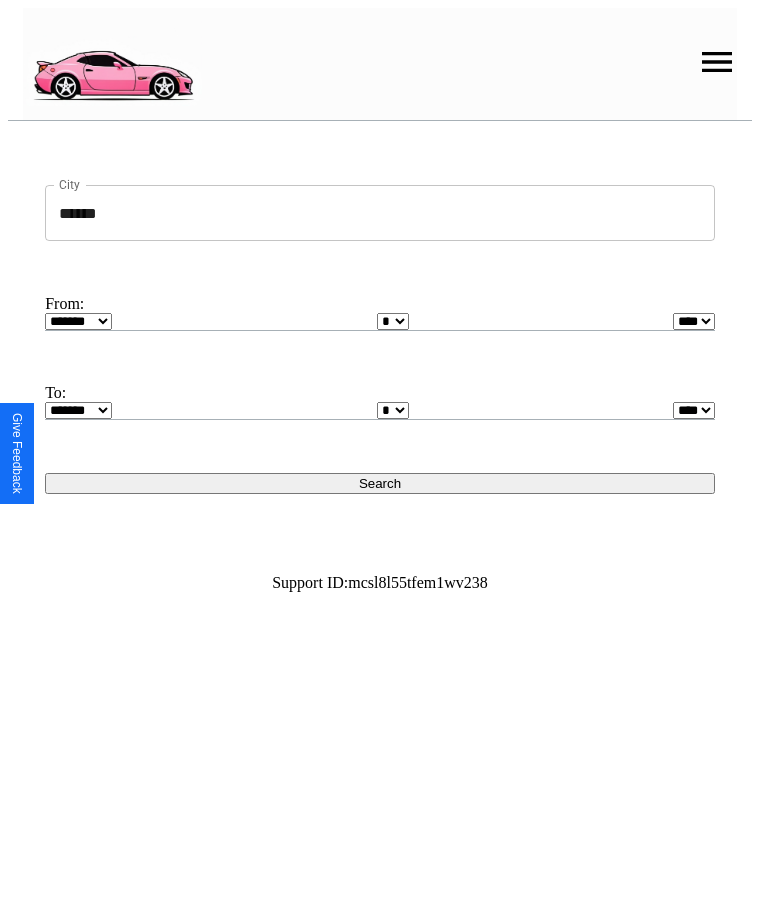 click on "******* ******** ***** ***** *** **** **** ****** ********* ******* ******** ********" at bounding box center [78, 321] 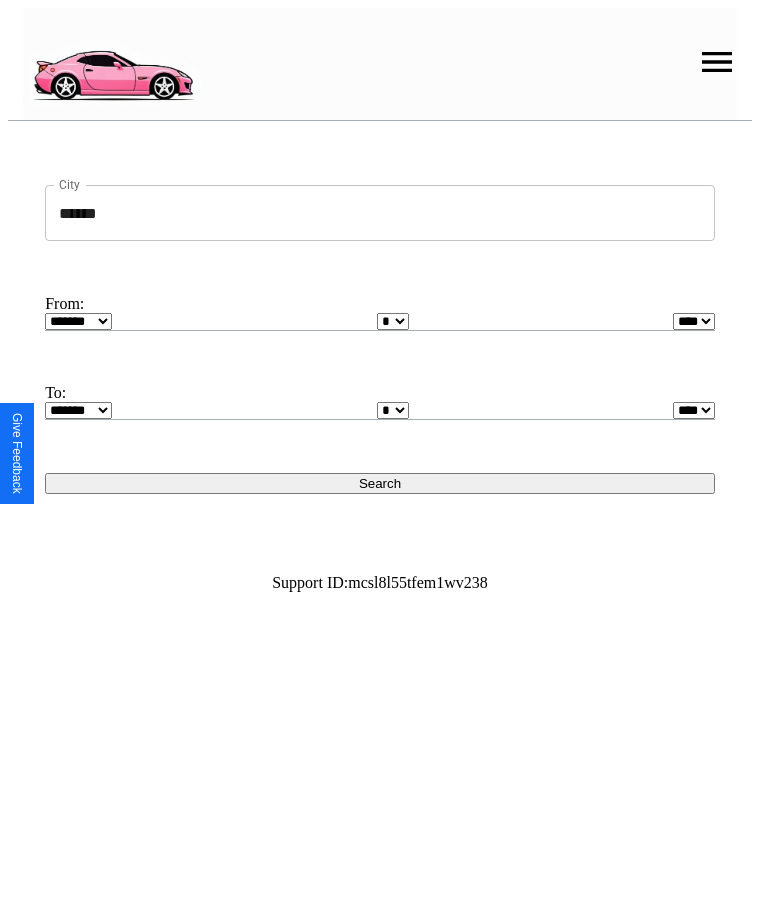 click on "* * * * * * * * * ** ** ** ** ** ** ** ** ** ** ** ** ** ** ** ** ** ** ** ** ** **" at bounding box center [393, 321] 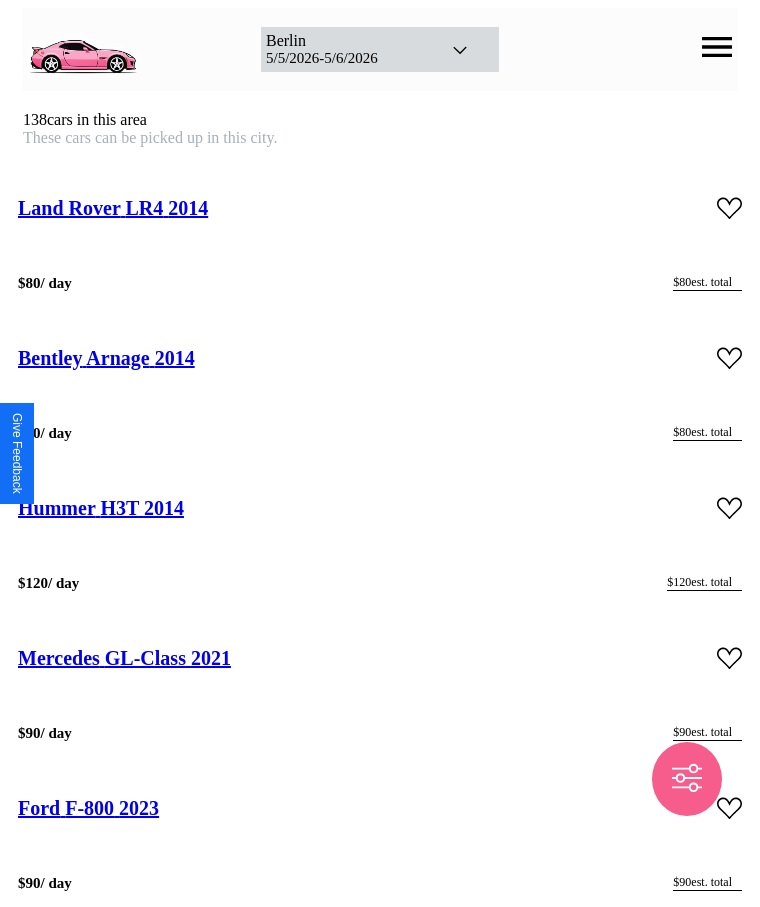 scroll, scrollTop: 13710, scrollLeft: 0, axis: vertical 